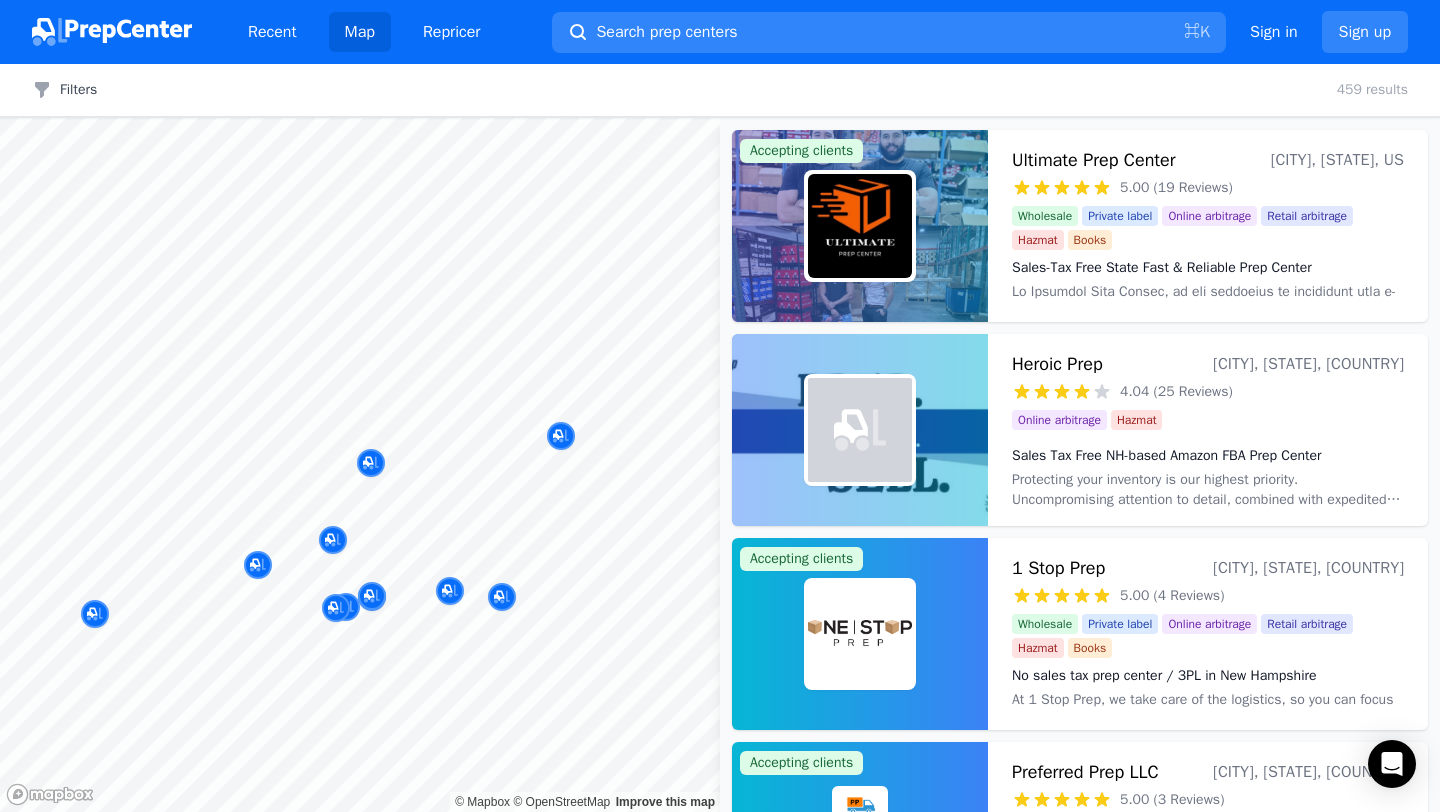 scroll, scrollTop: 0, scrollLeft: 0, axis: both 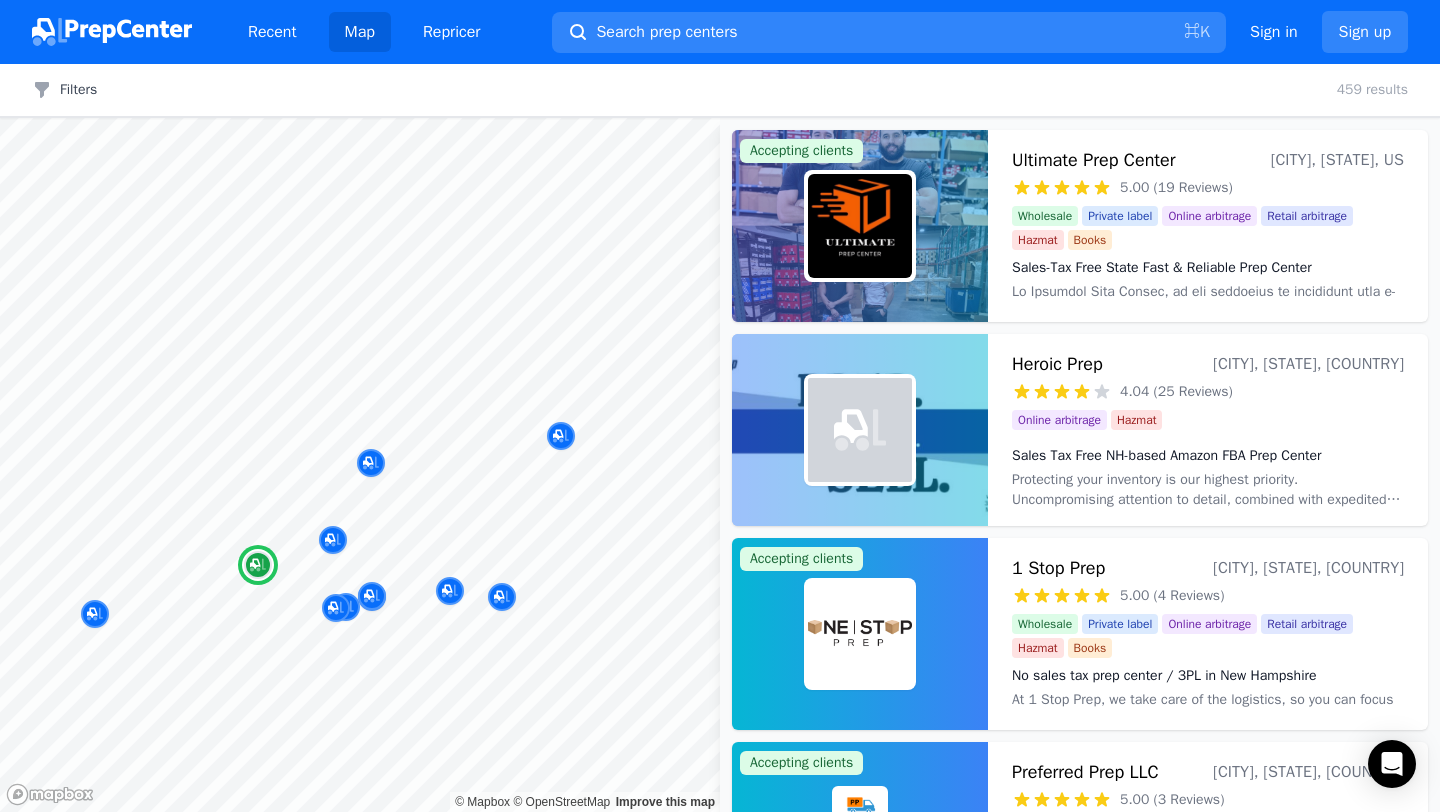 click on "Ultimate Prep Center" at bounding box center (1094, 160) 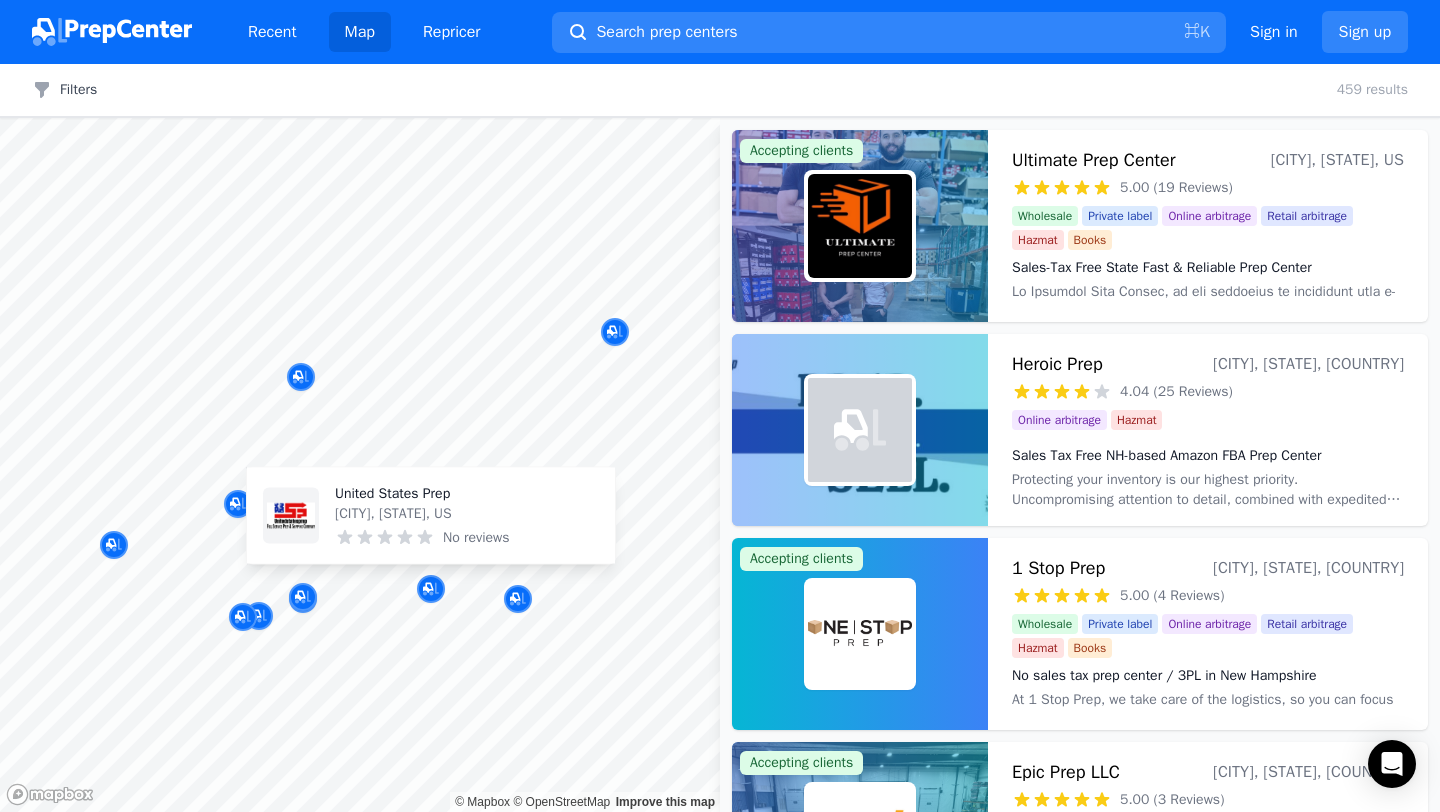 click at bounding box center [291, 516] 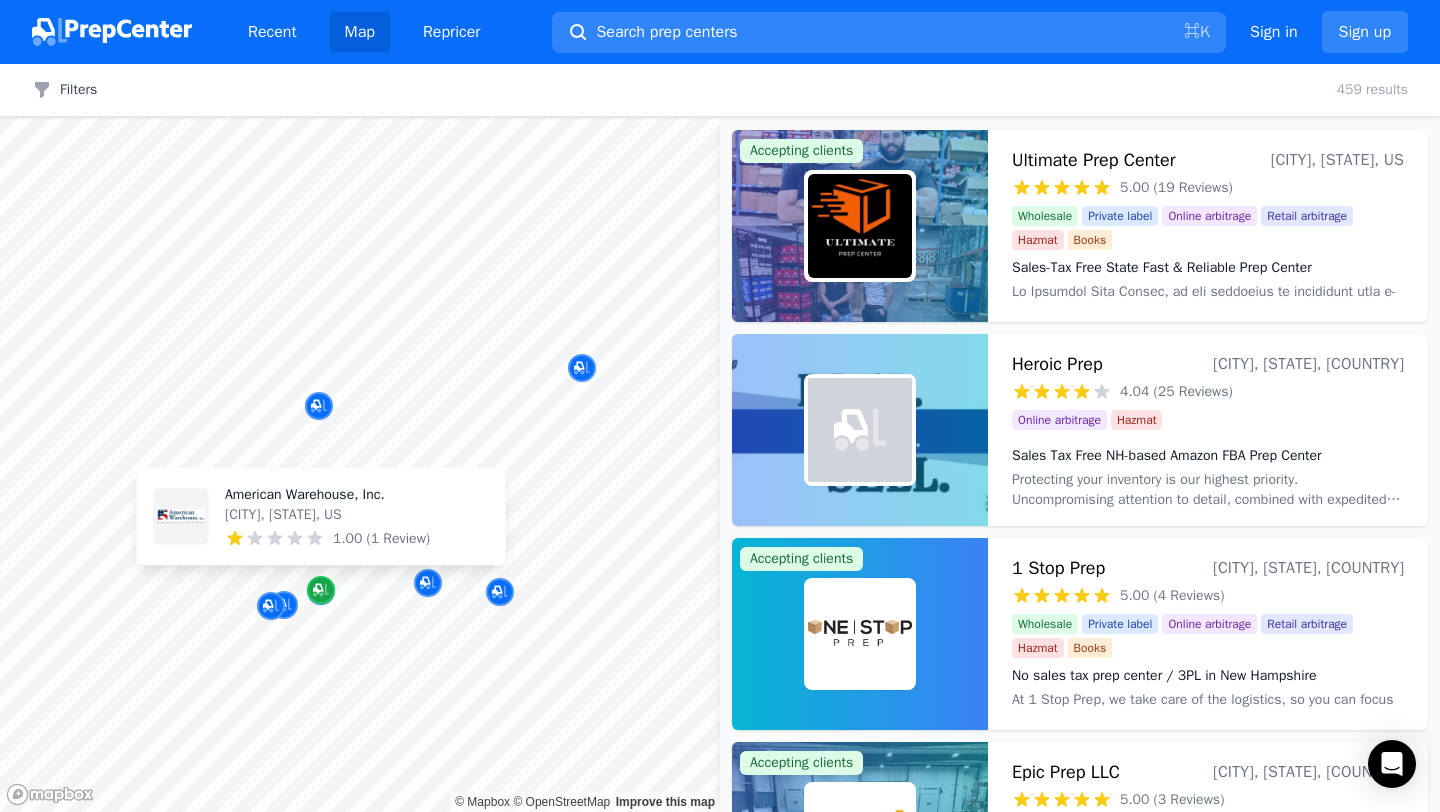 click at bounding box center [321, 590] 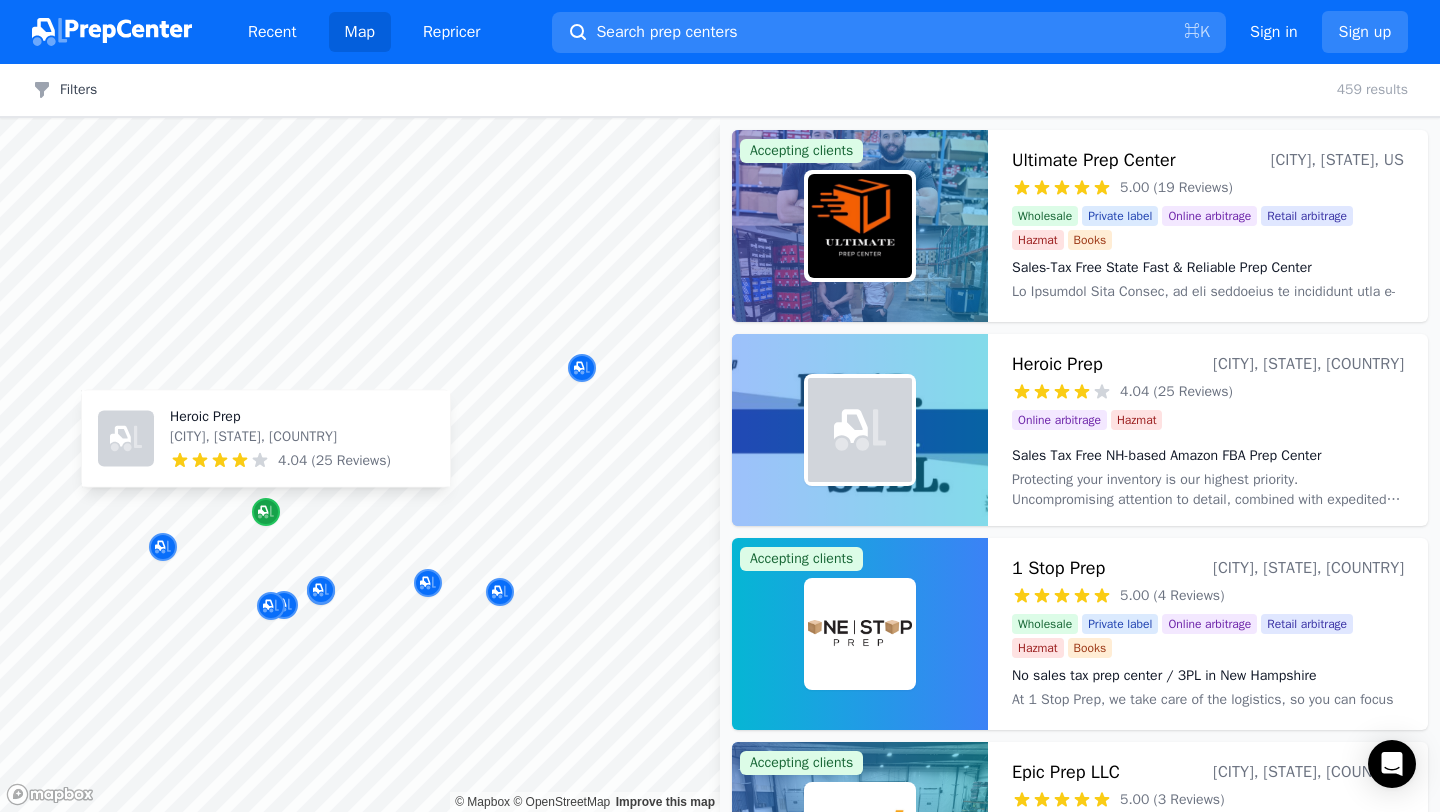 click at bounding box center [266, 512] 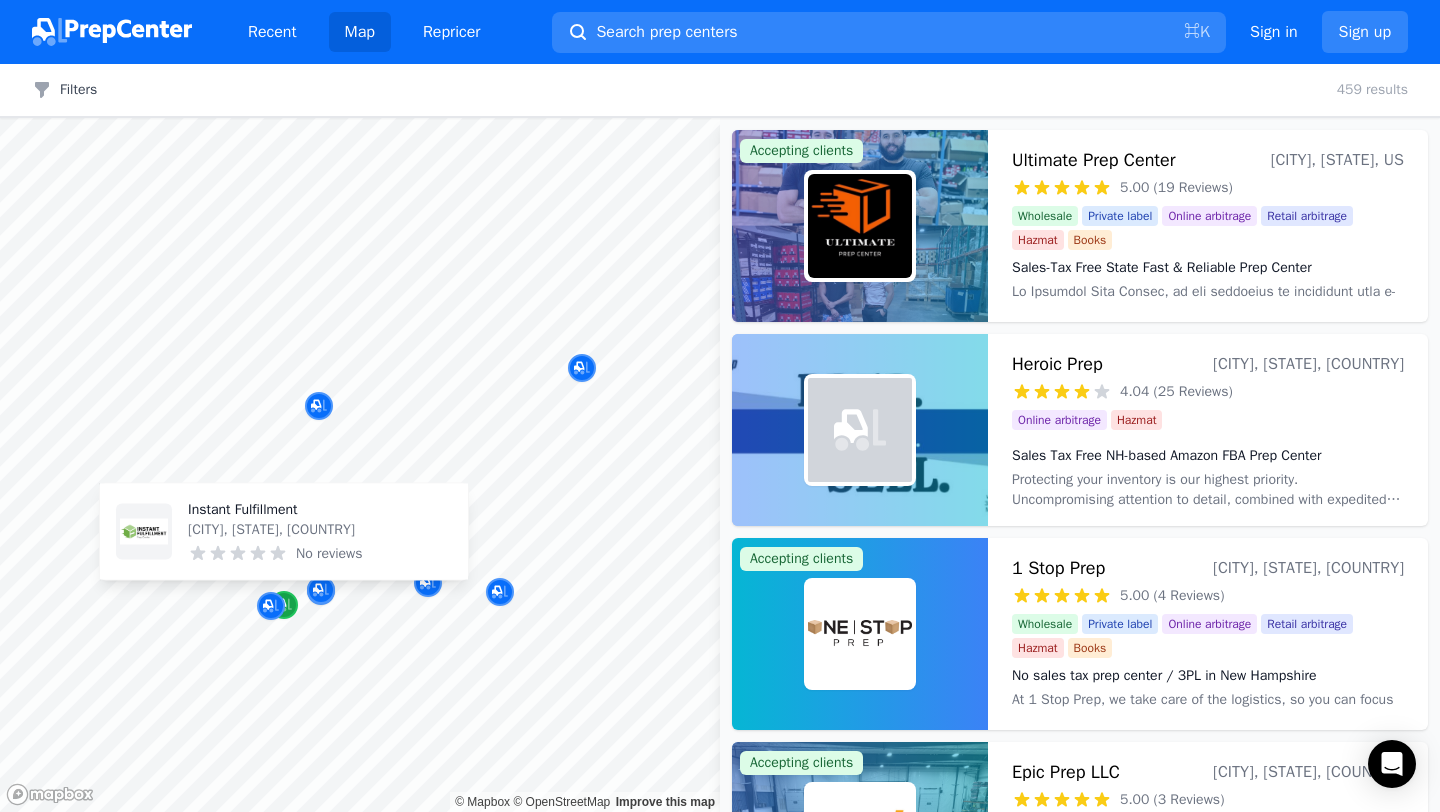 click at bounding box center (284, 605) 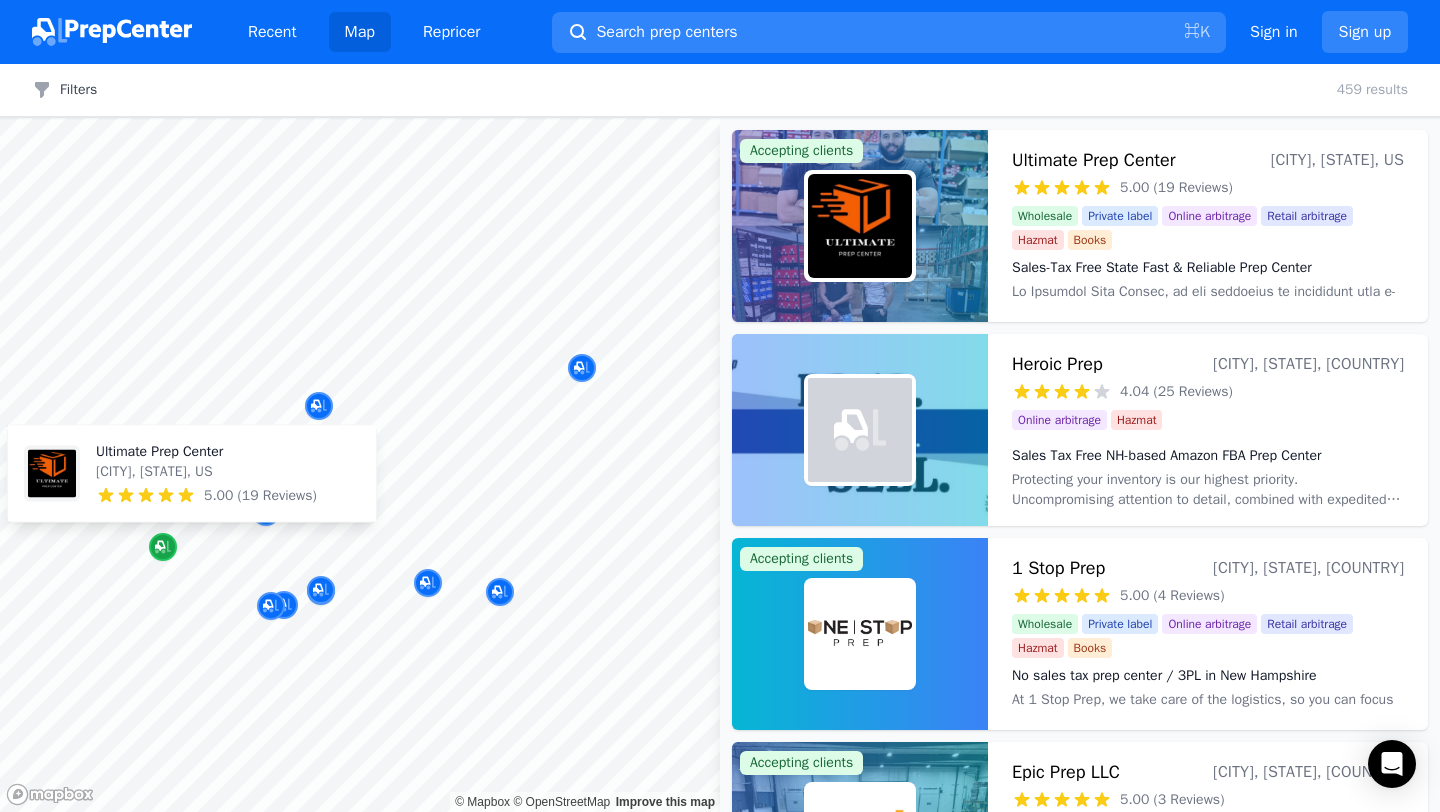 click at bounding box center (163, 547) 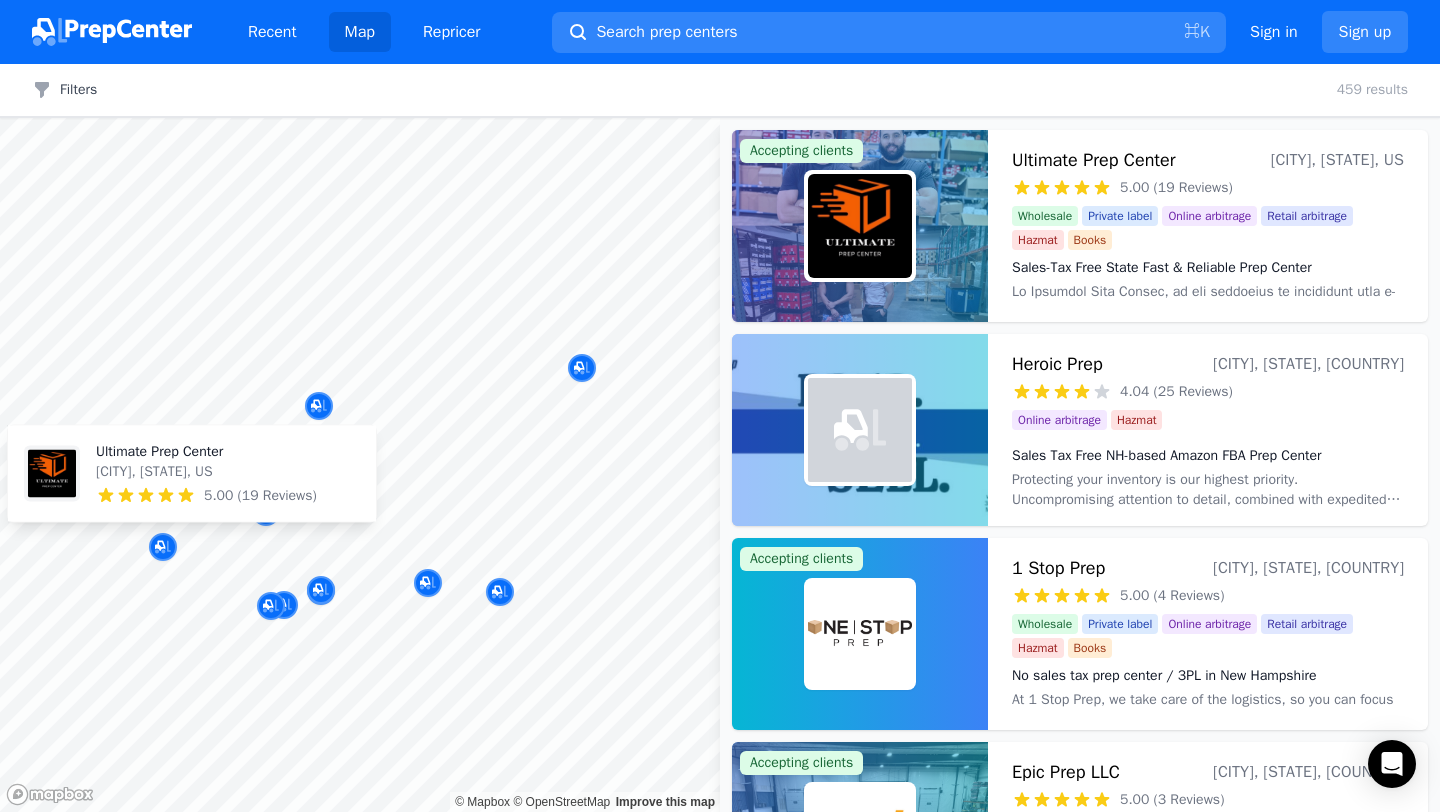 drag, startPoint x: 156, startPoint y: 547, endPoint x: 134, endPoint y: 518, distance: 36.40055 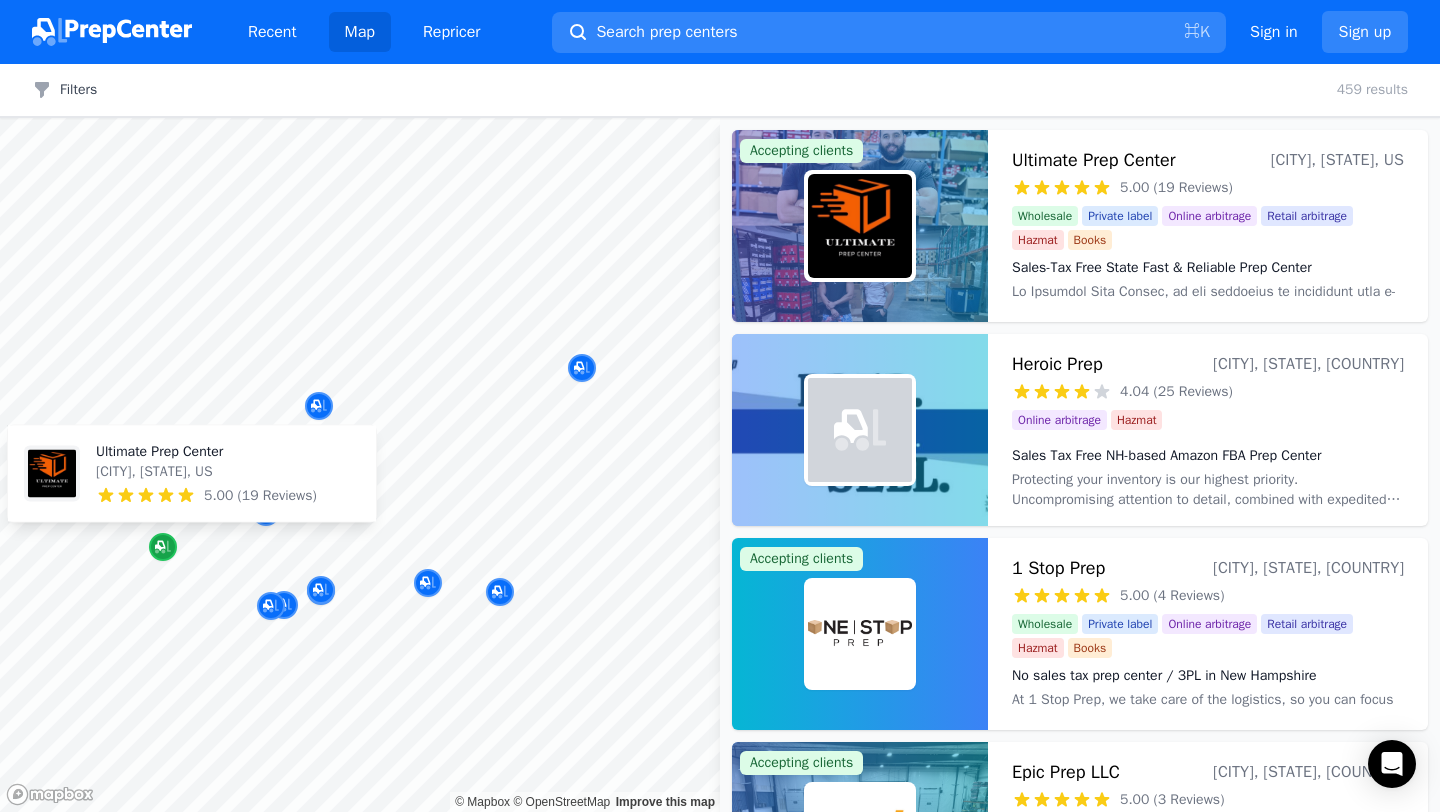 click at bounding box center [163, 547] 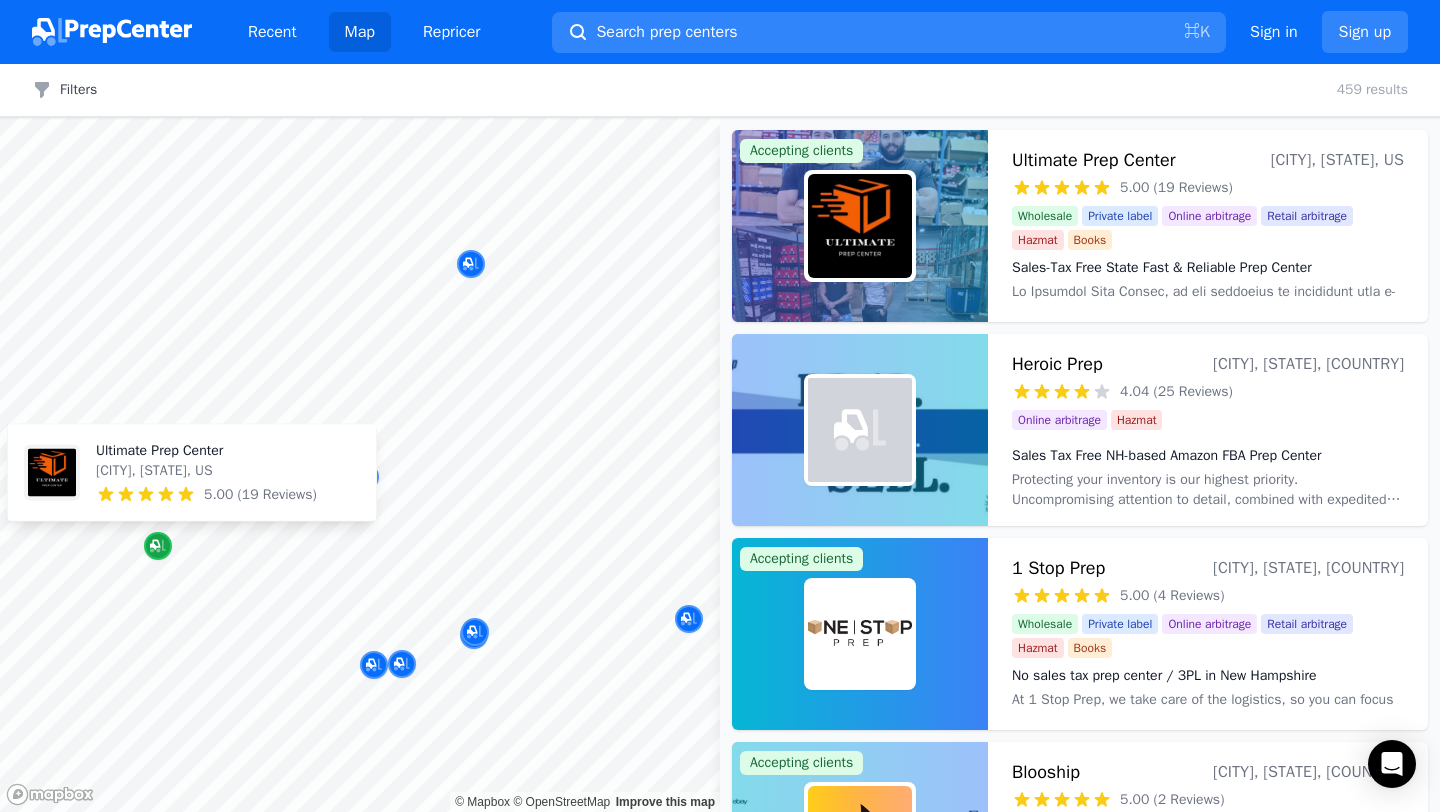click at bounding box center [155, 545] 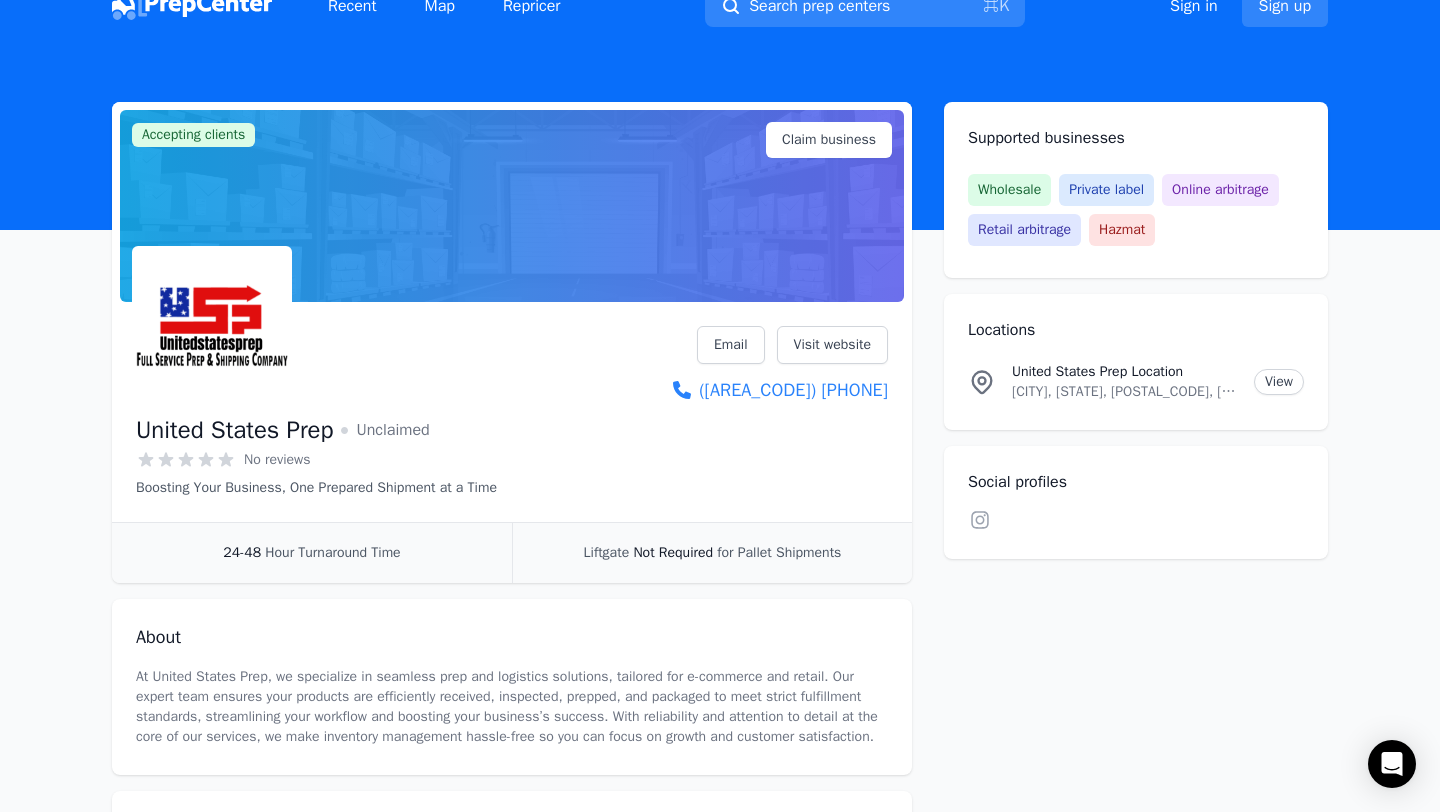 scroll, scrollTop: 22, scrollLeft: 0, axis: vertical 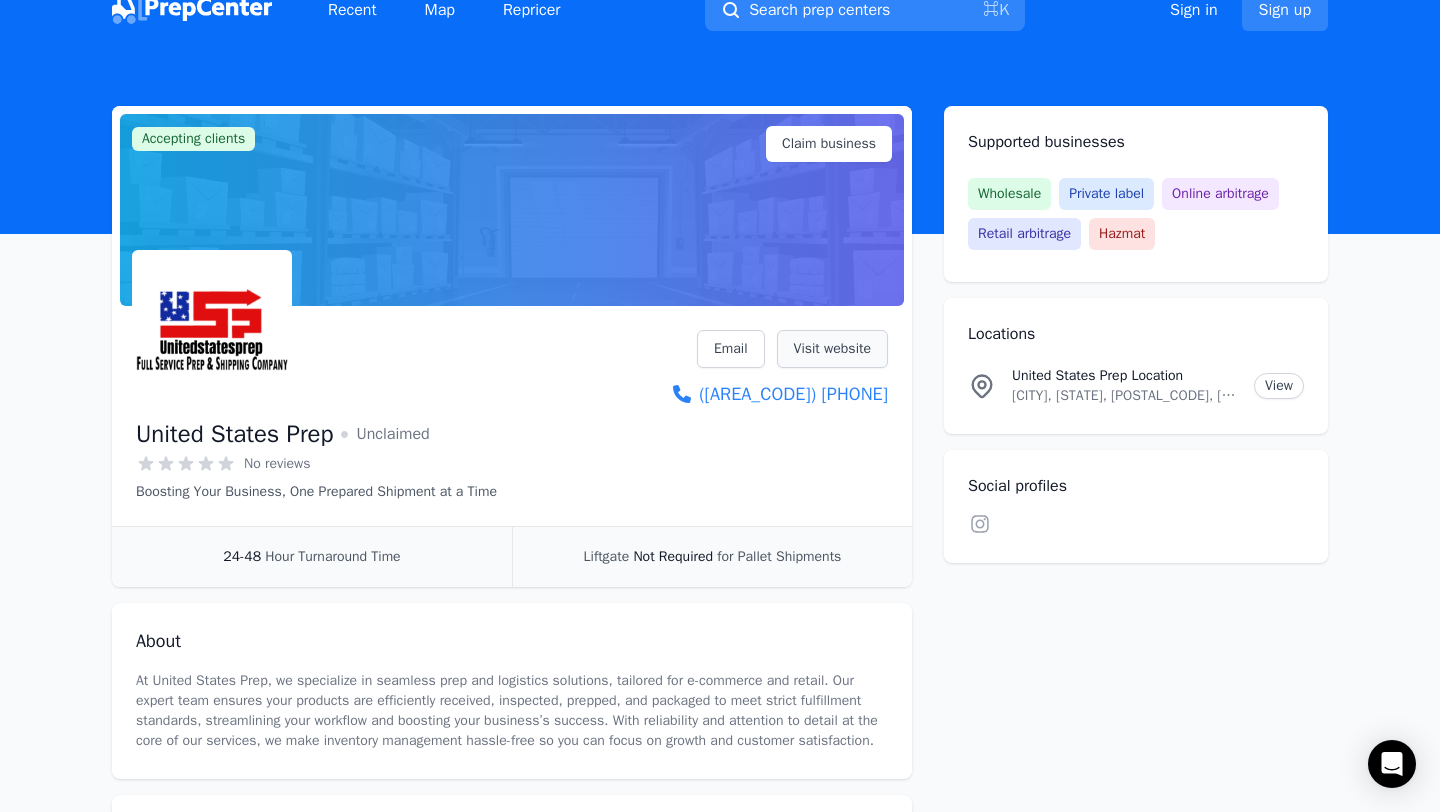 click on "Visit website" at bounding box center [832, 349] 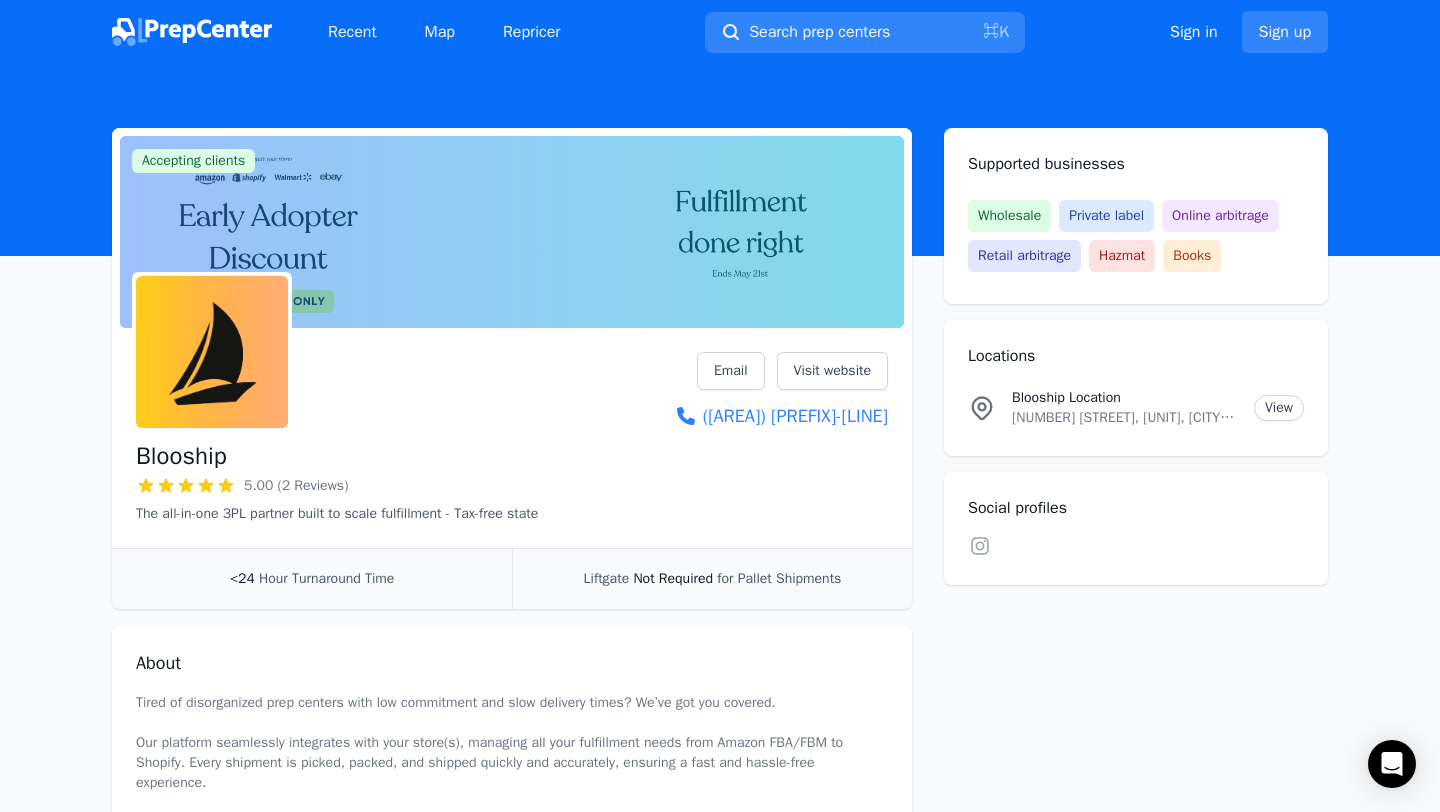 scroll, scrollTop: 0, scrollLeft: 0, axis: both 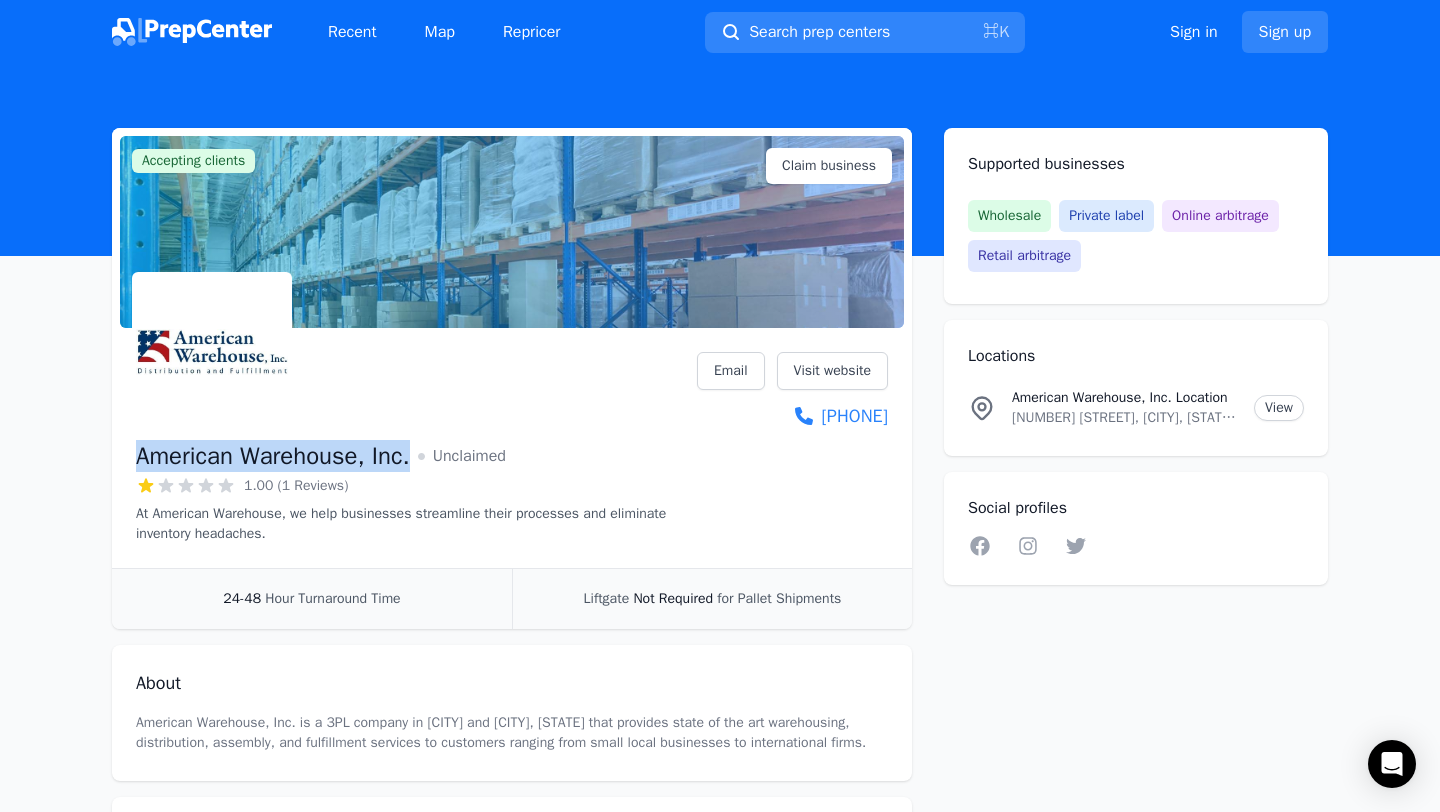 drag, startPoint x: 427, startPoint y: 455, endPoint x: 138, endPoint y: 468, distance: 289.29224 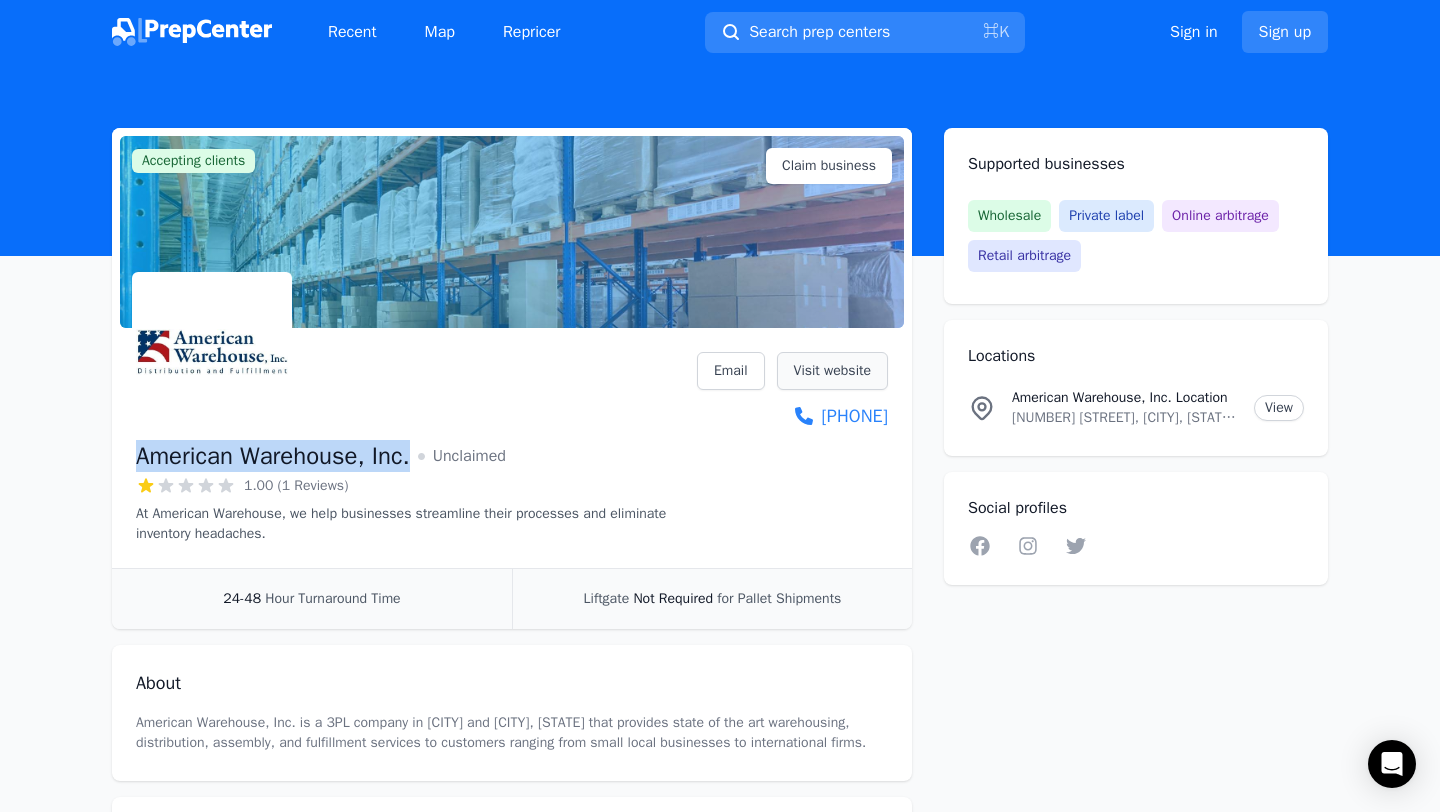 click on "Visit website" at bounding box center [832, 371] 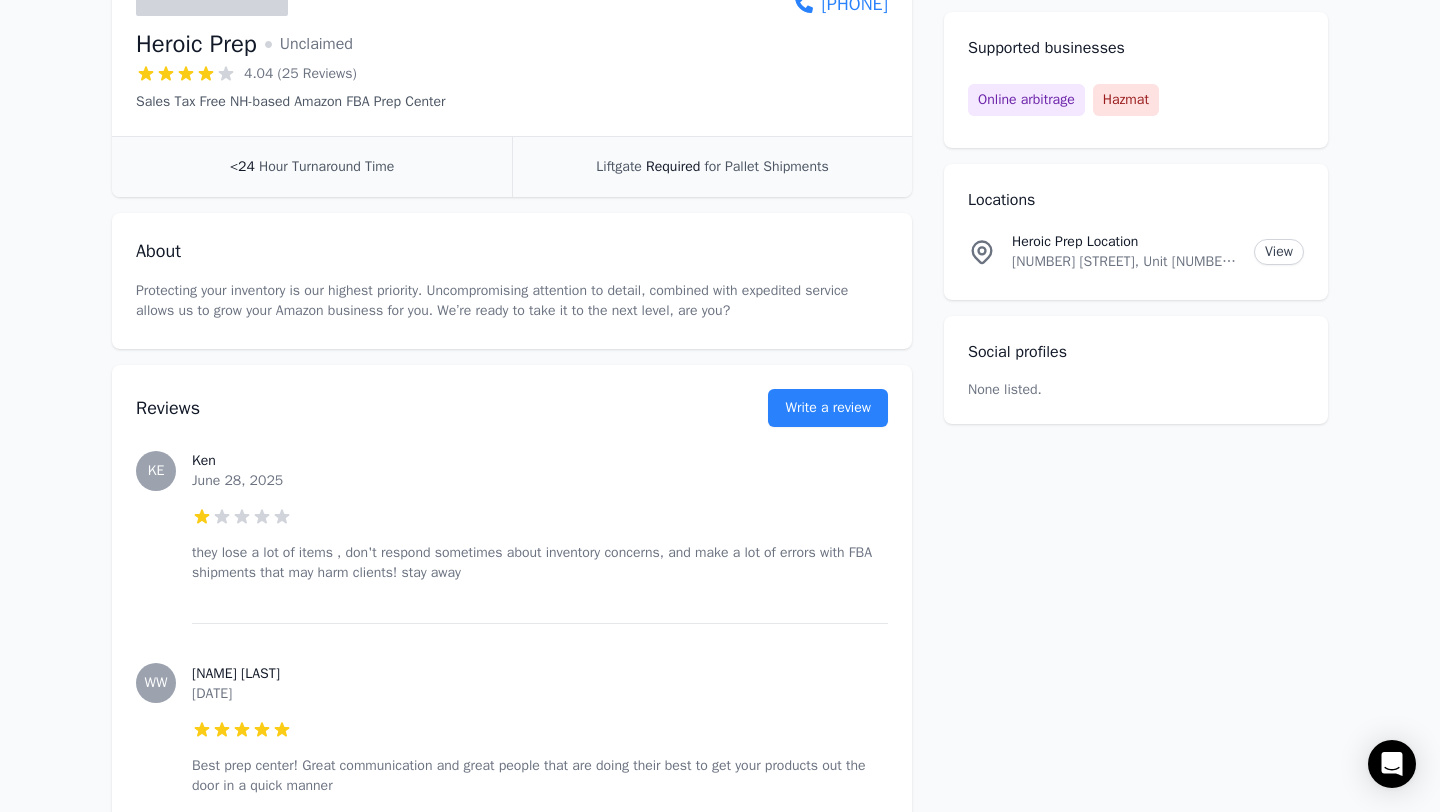scroll, scrollTop: 0, scrollLeft: 0, axis: both 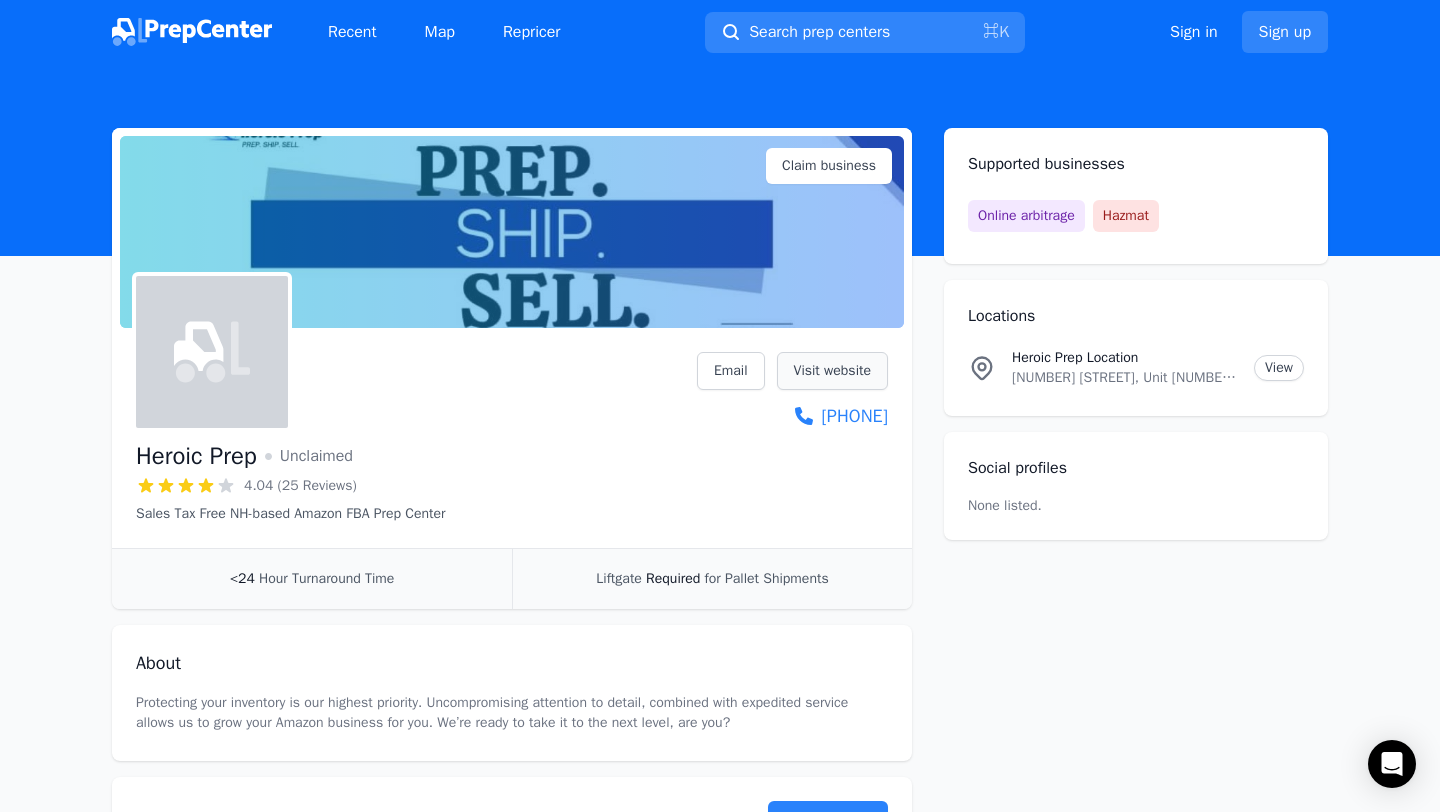 click on "Visit website" at bounding box center (832, 371) 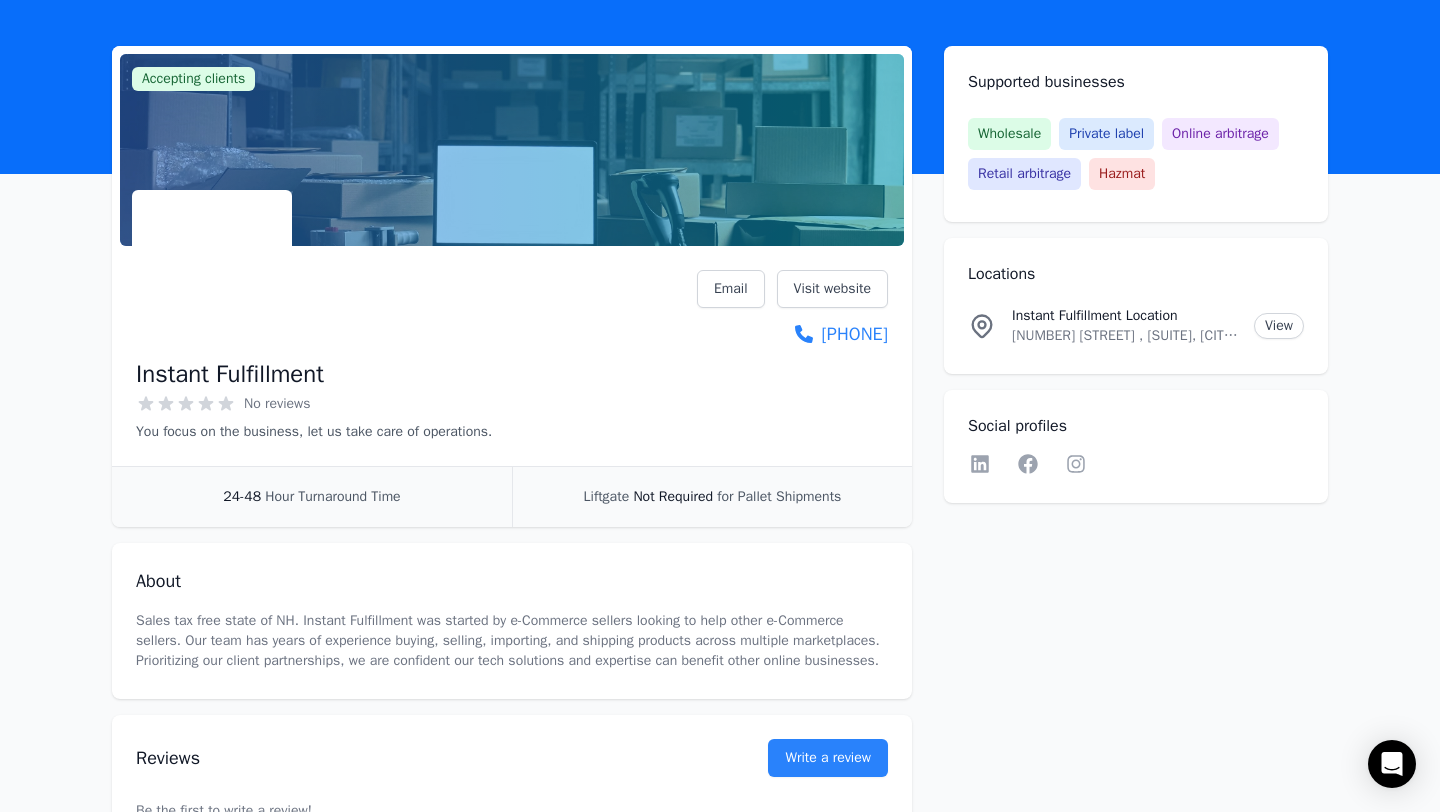 scroll, scrollTop: 0, scrollLeft: 0, axis: both 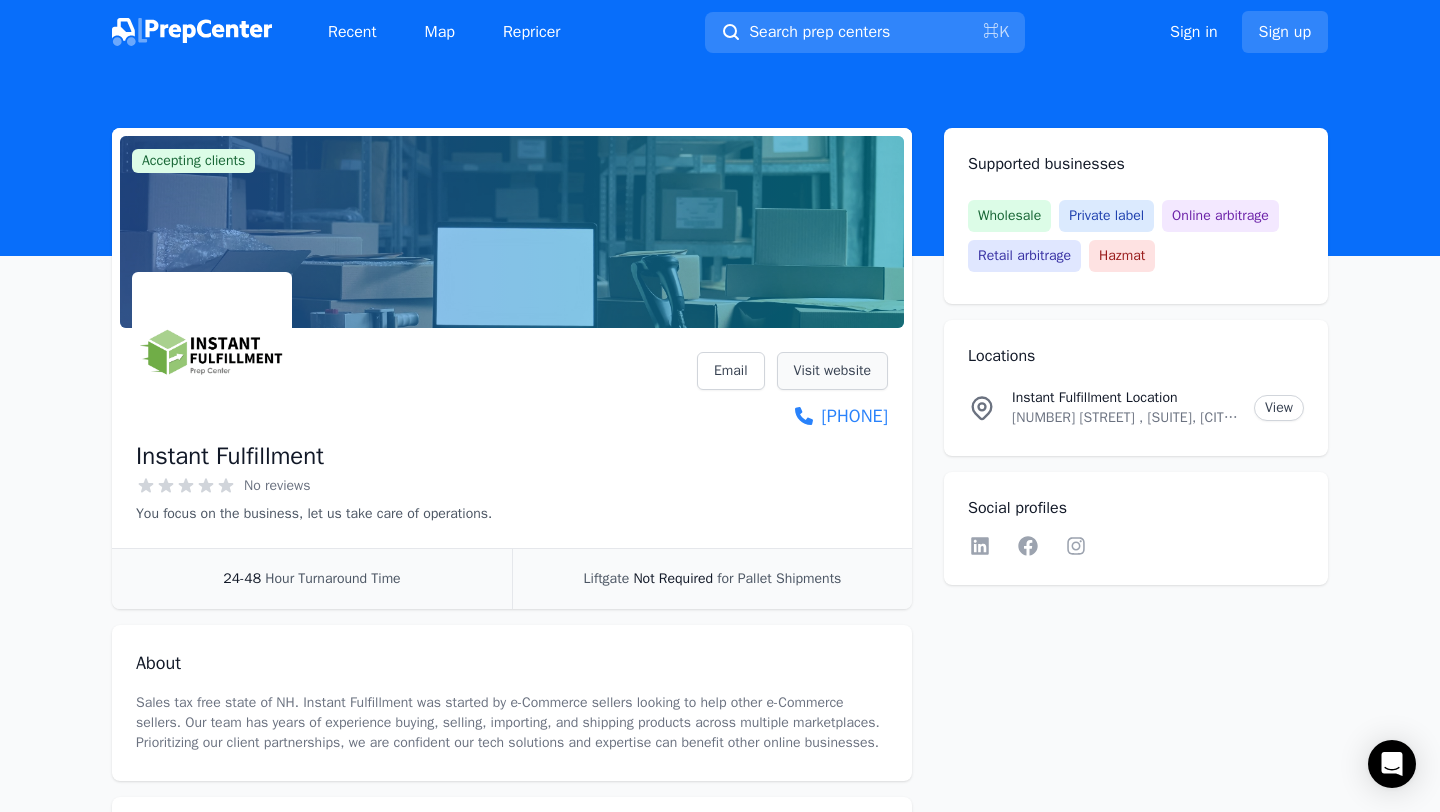 click on "Visit website" at bounding box center (832, 371) 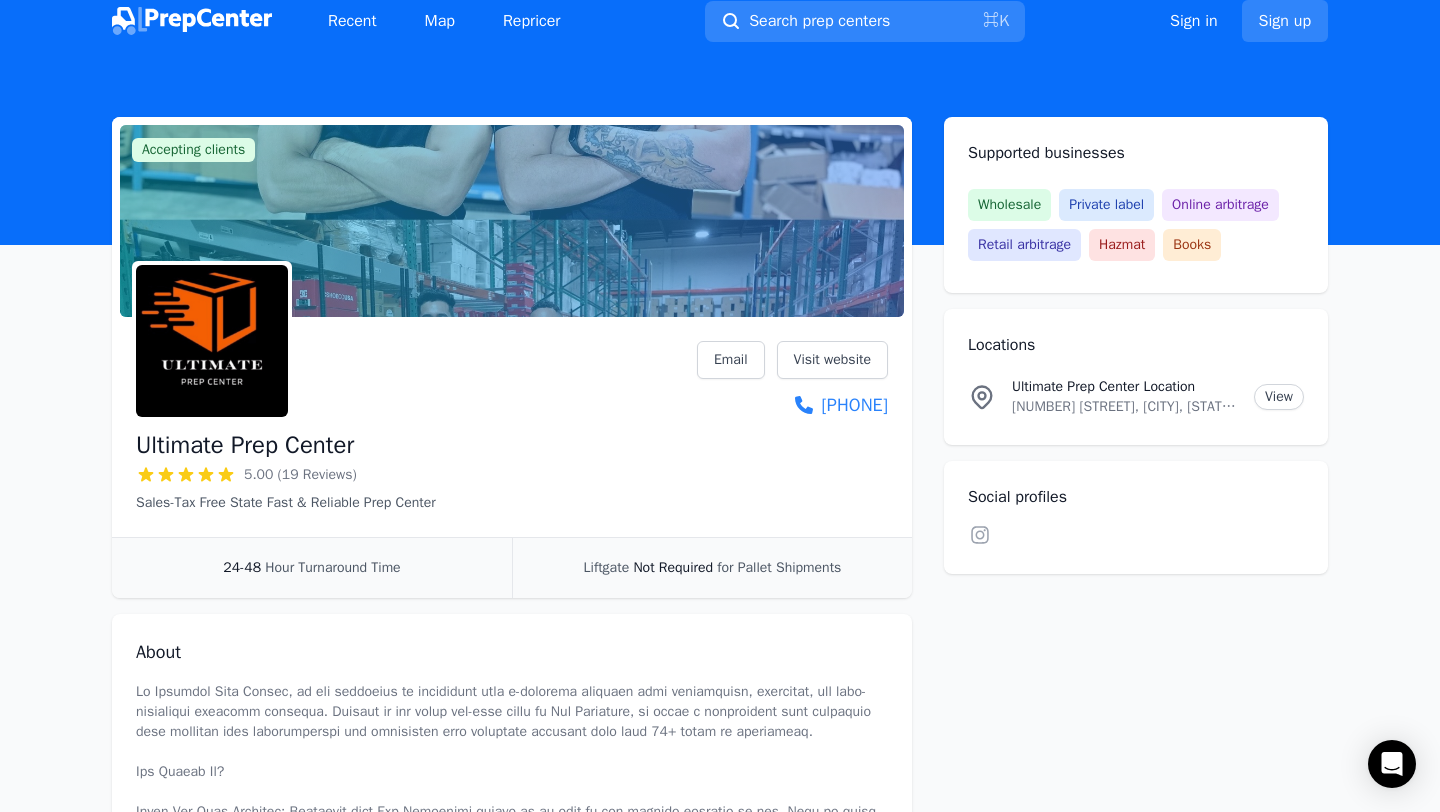 scroll, scrollTop: 0, scrollLeft: 0, axis: both 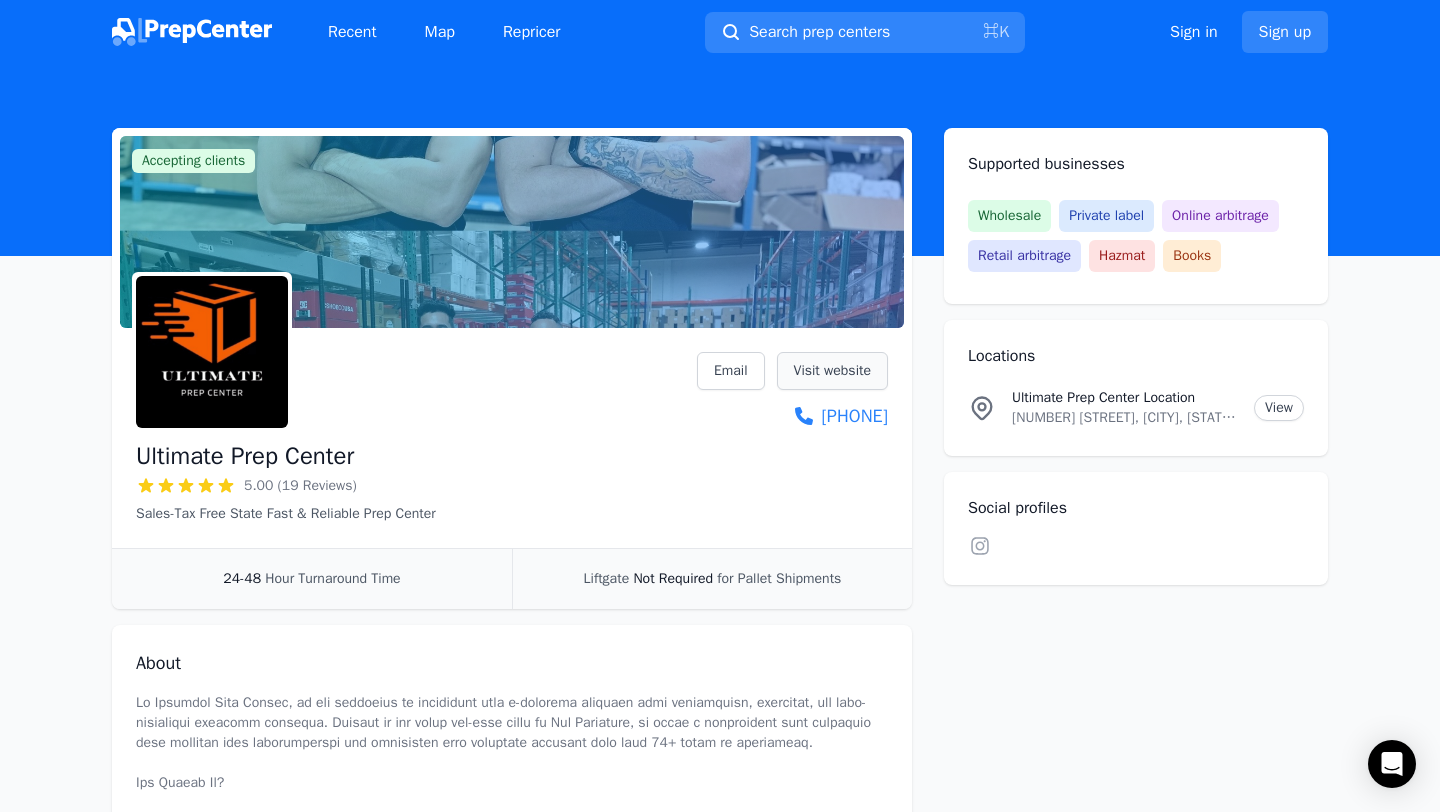 click on "Visit website" at bounding box center [832, 371] 